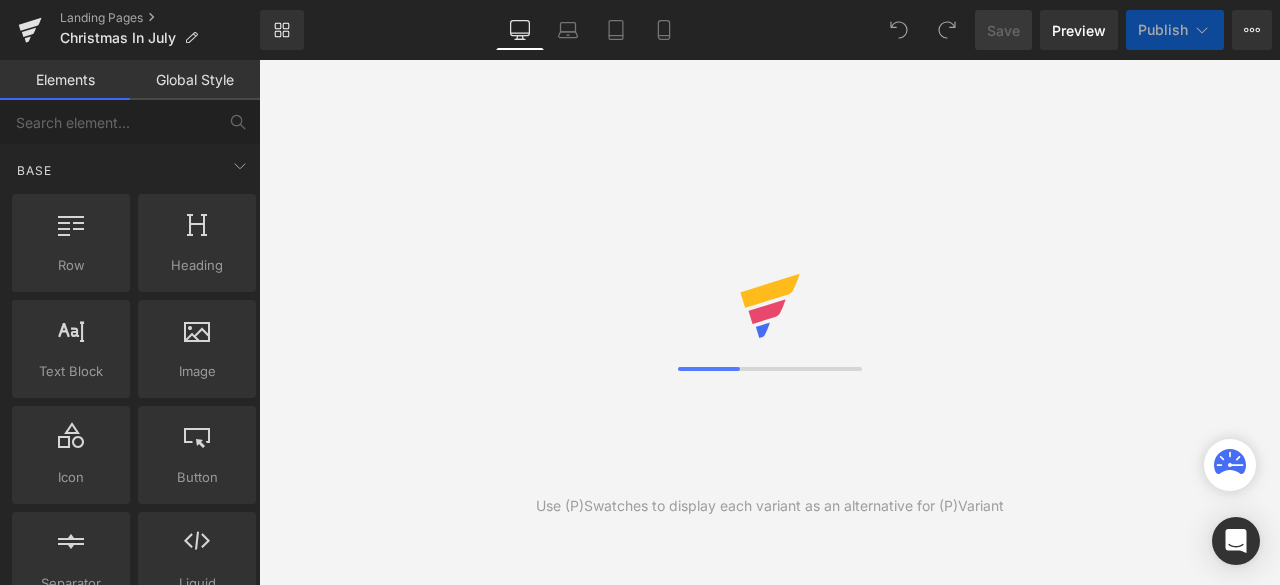 scroll, scrollTop: 0, scrollLeft: 0, axis: both 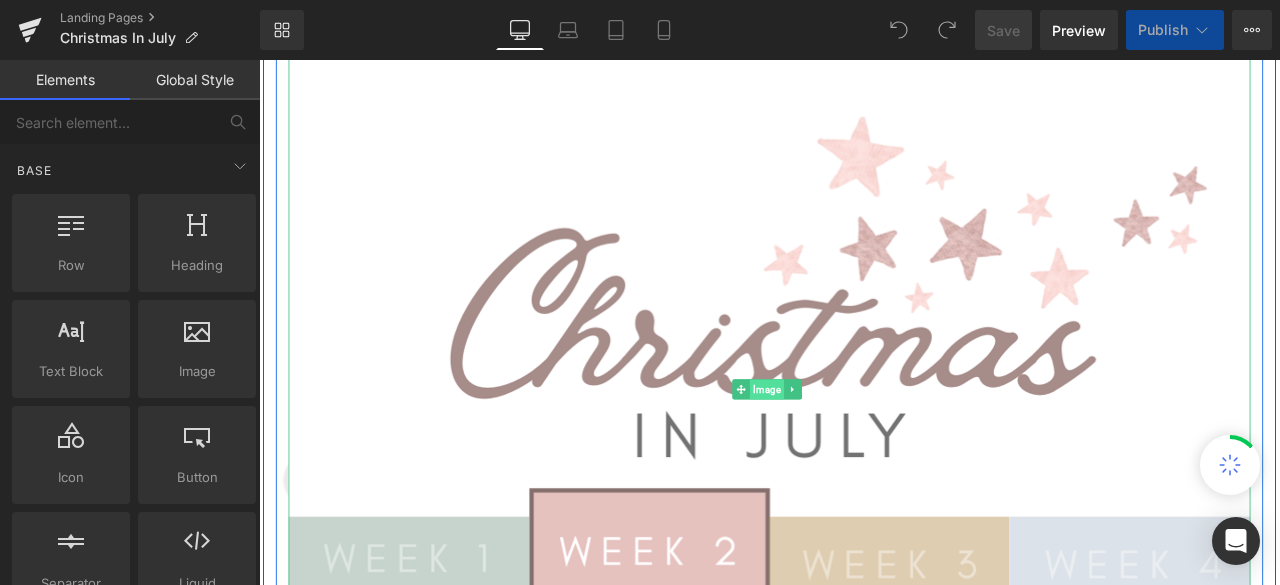 click on "Image" at bounding box center (861, 450) 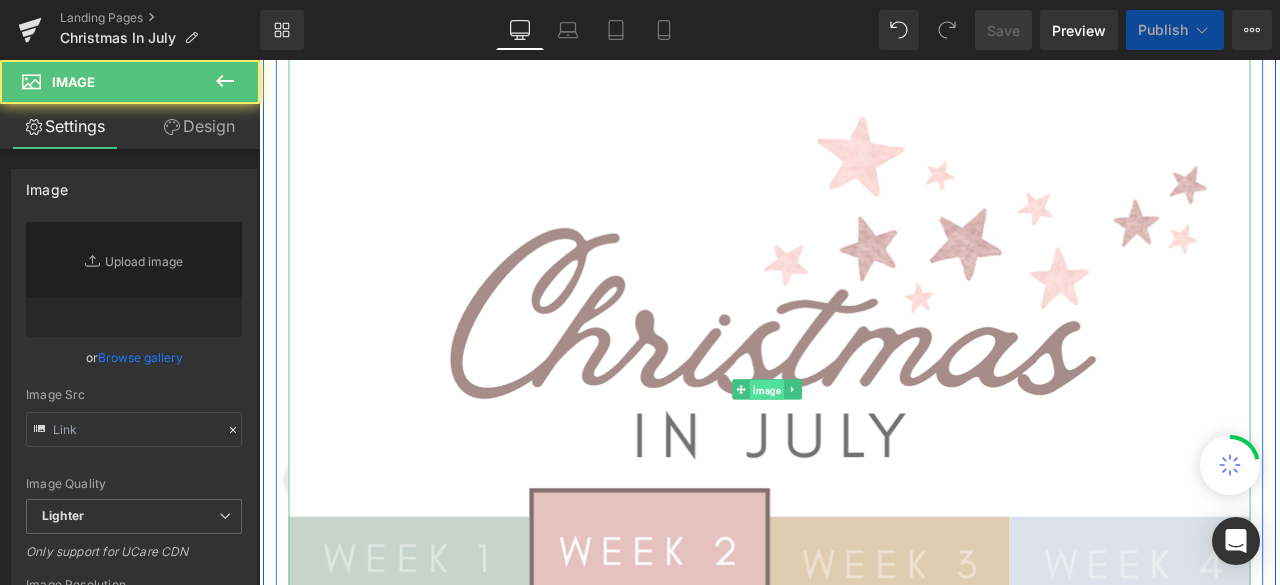 type on "[URL][DOMAIN_NAME]" 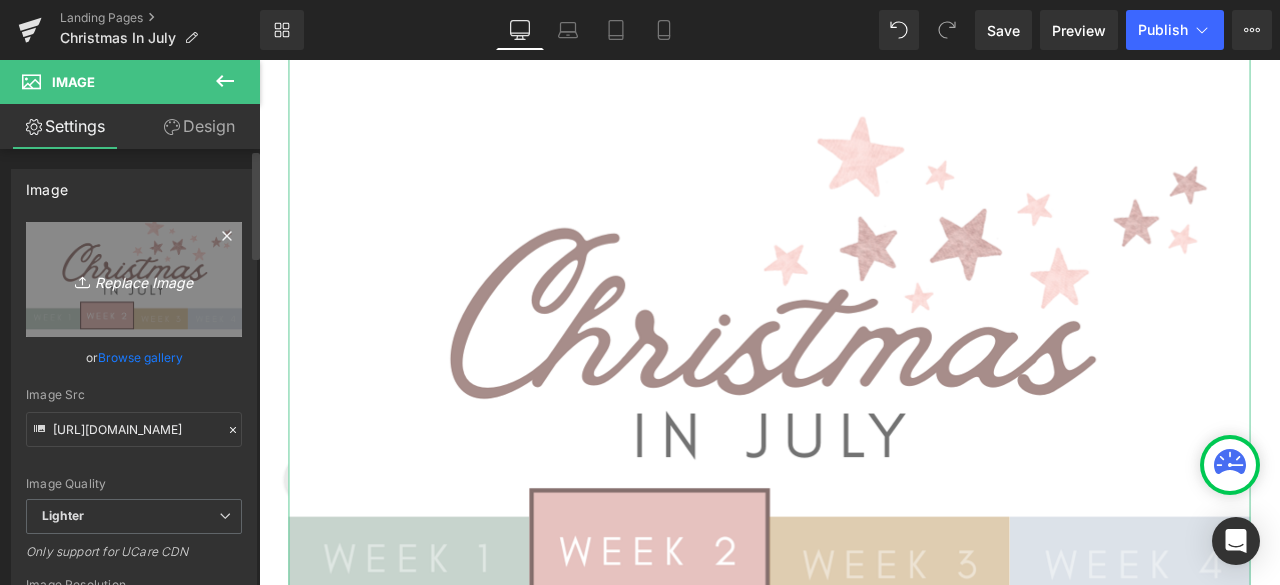 click on "Replace Image" at bounding box center [134, 279] 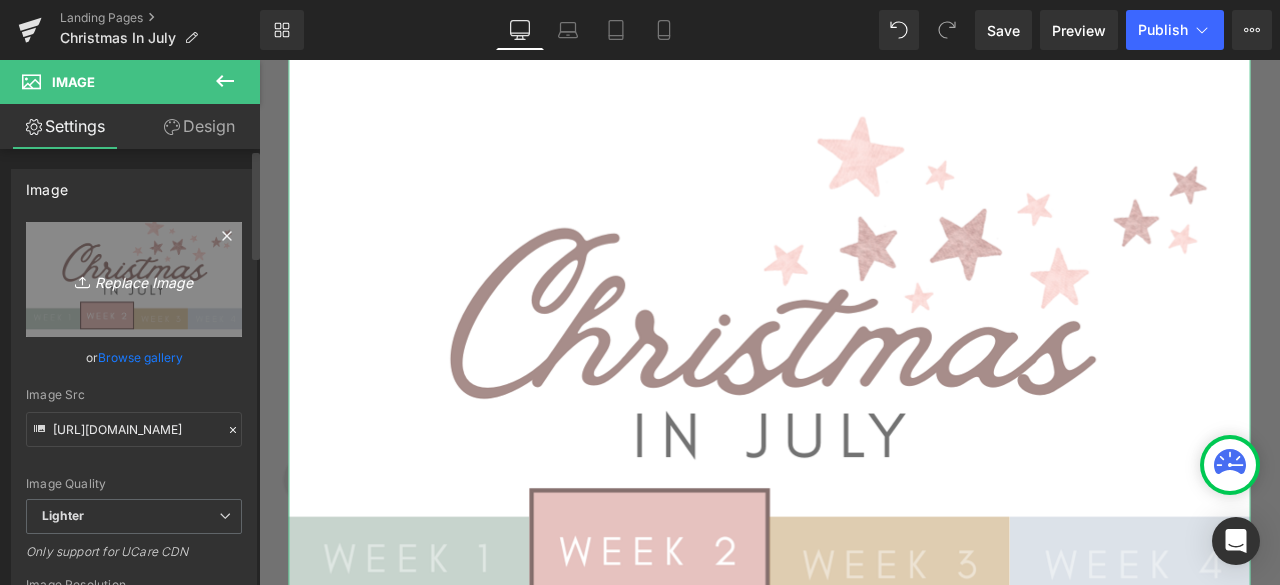 type on "C:\fakepath\CIJ-2025-Wk3 (2).png" 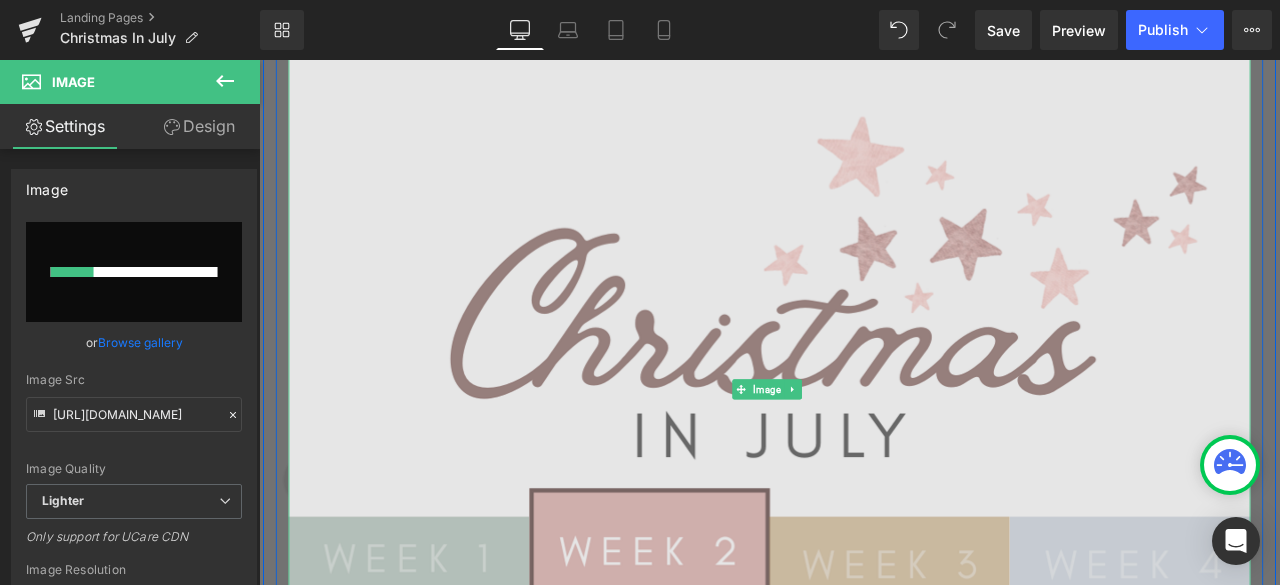 type 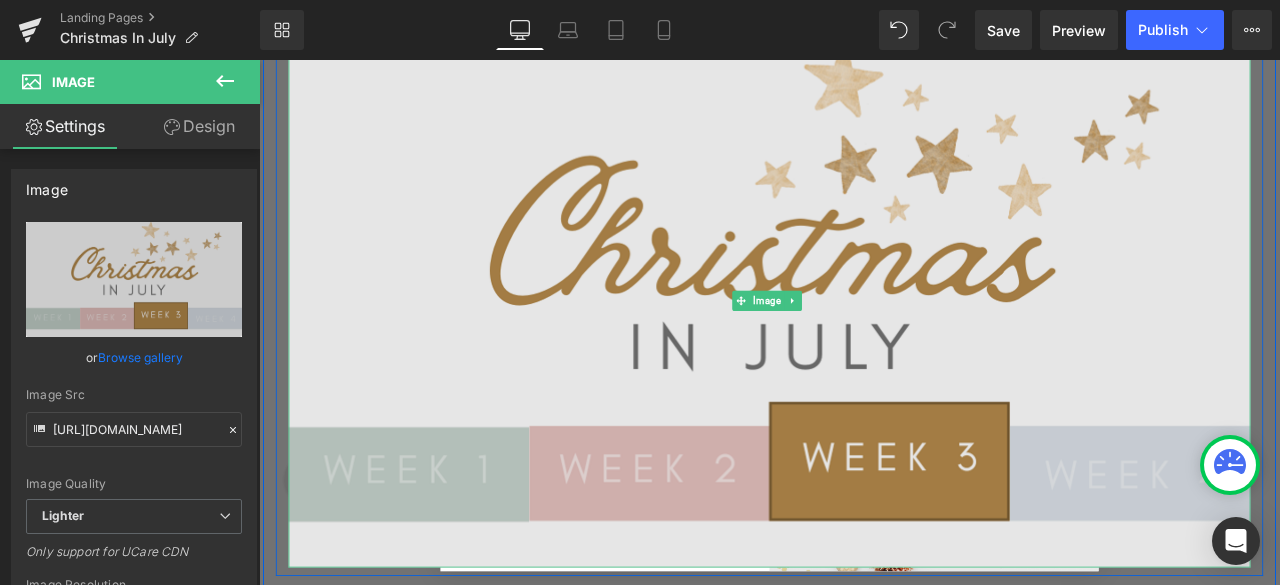 type on "[URL][DOMAIN_NAME]" 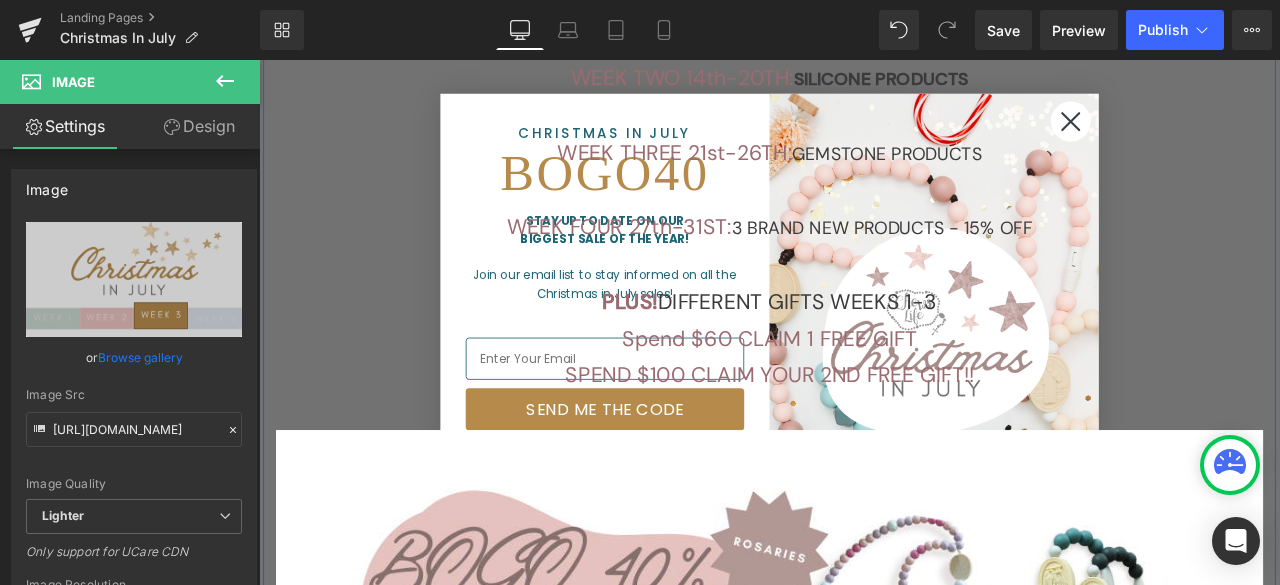 scroll, scrollTop: 1016, scrollLeft: 0, axis: vertical 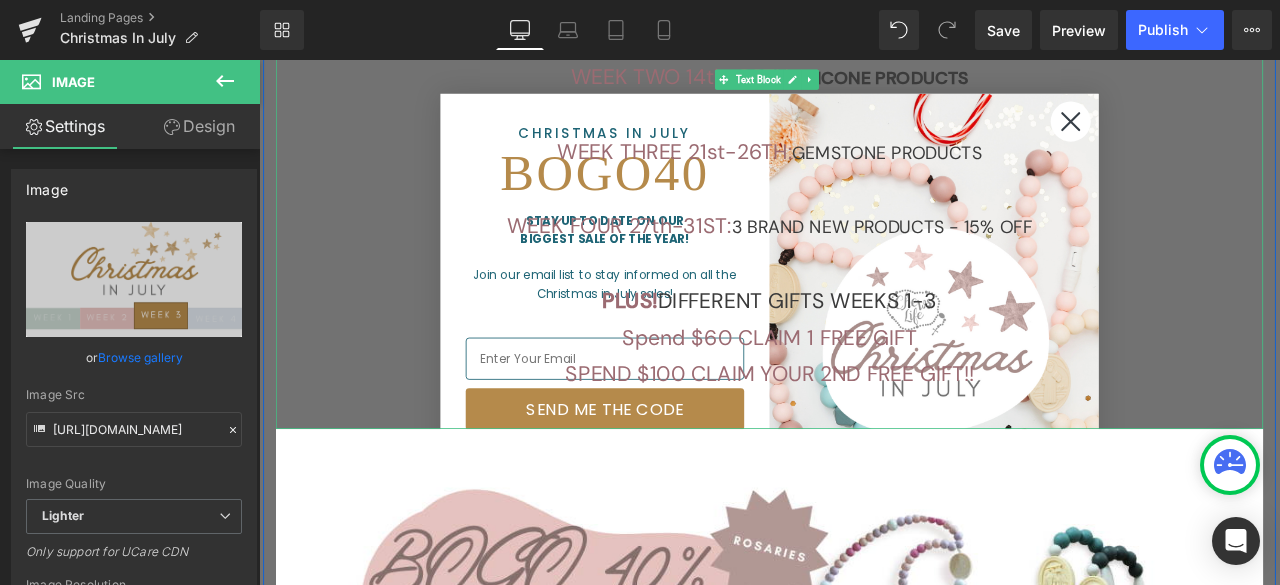 click at bounding box center (864, 124) 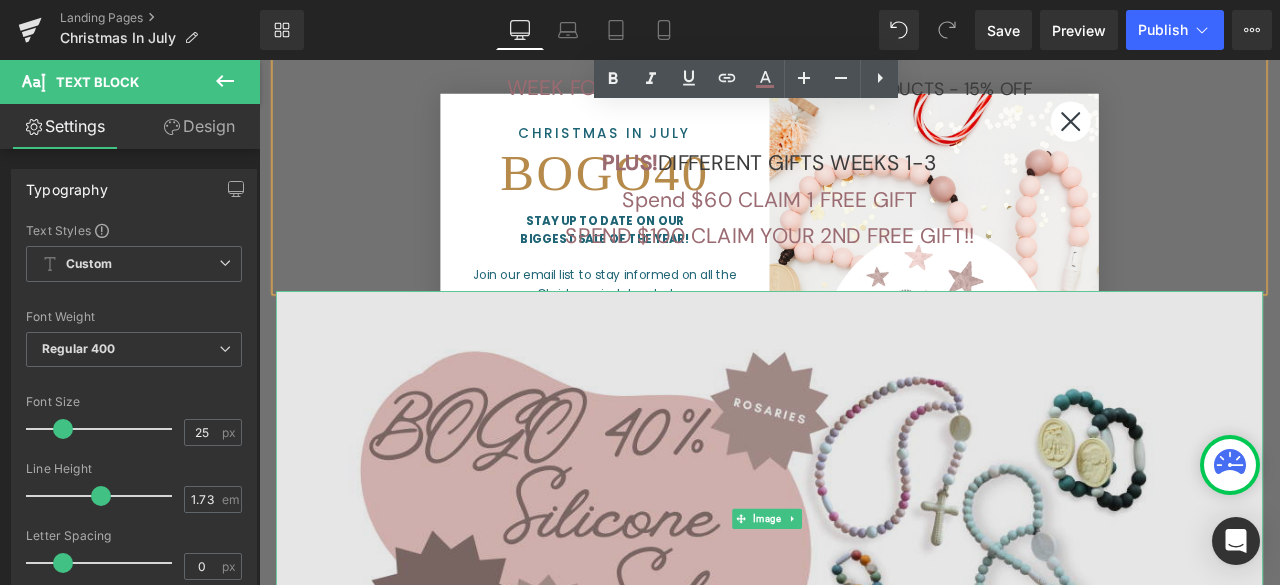 scroll, scrollTop: 1182, scrollLeft: 0, axis: vertical 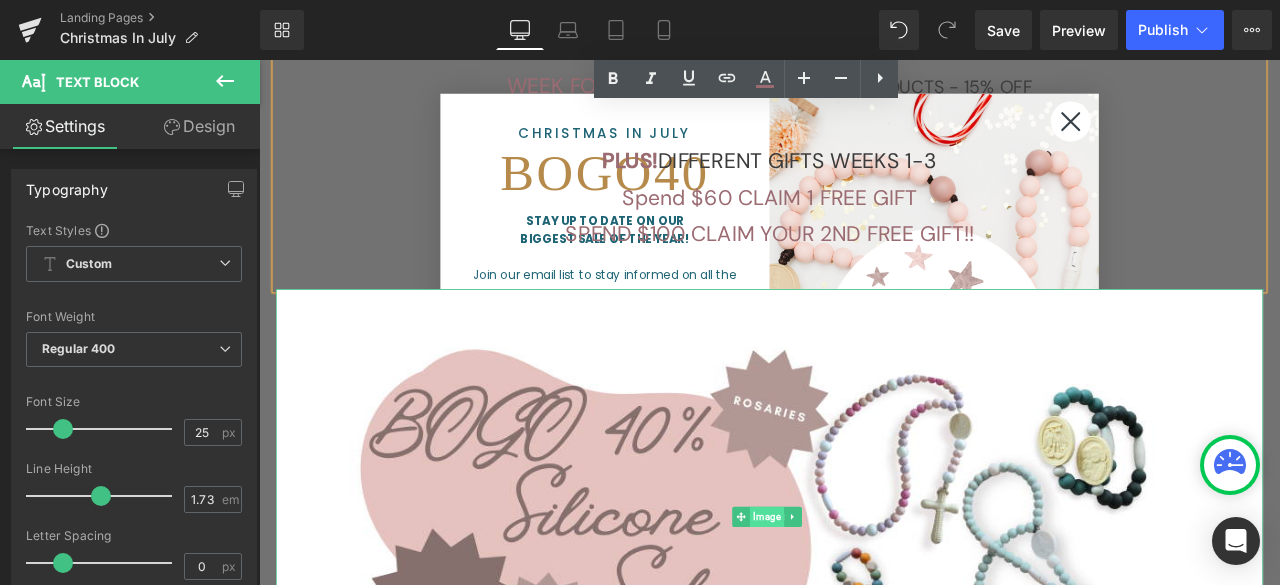 click on "Image" at bounding box center (861, 601) 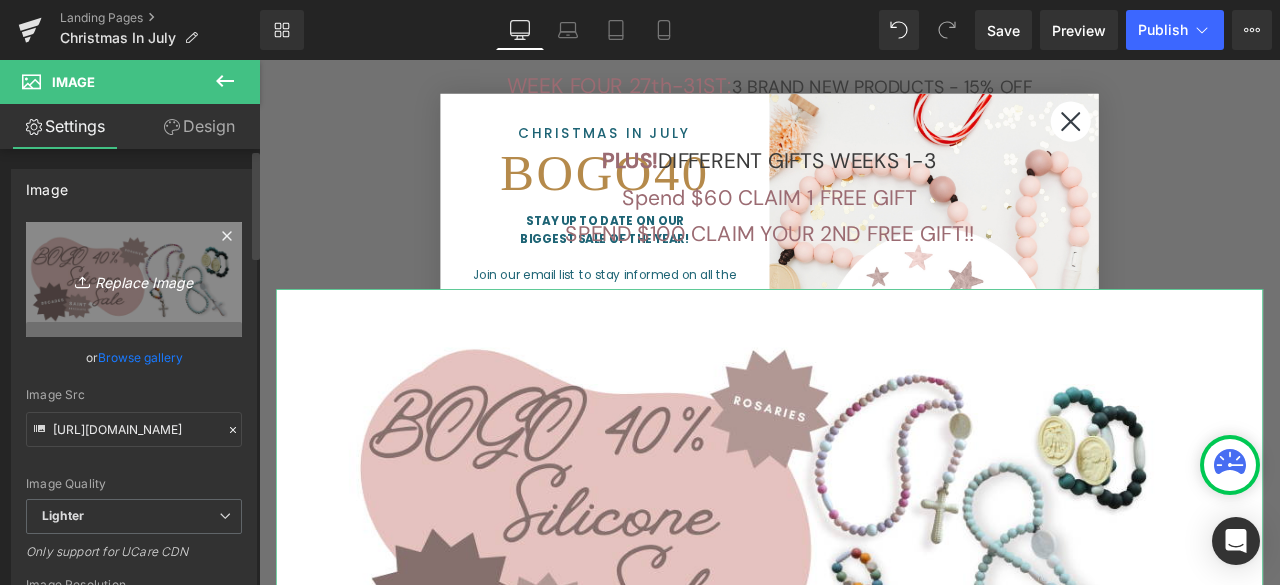 click on "Replace Image" at bounding box center (134, 279) 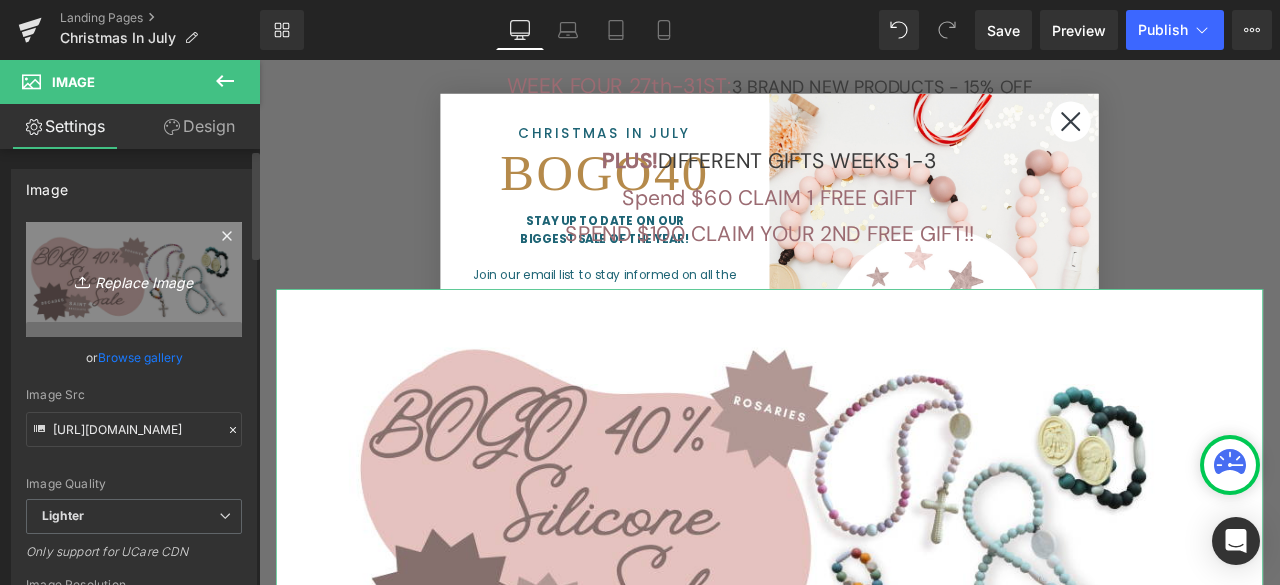 type on "C:\fakepath\Wk1 (7).png" 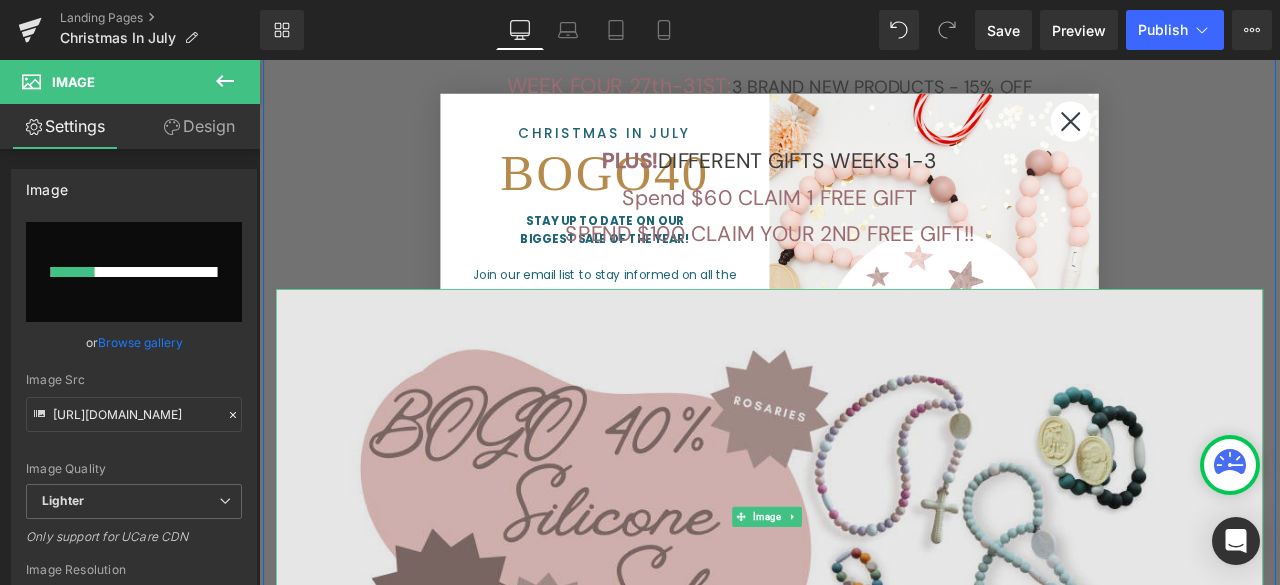 type 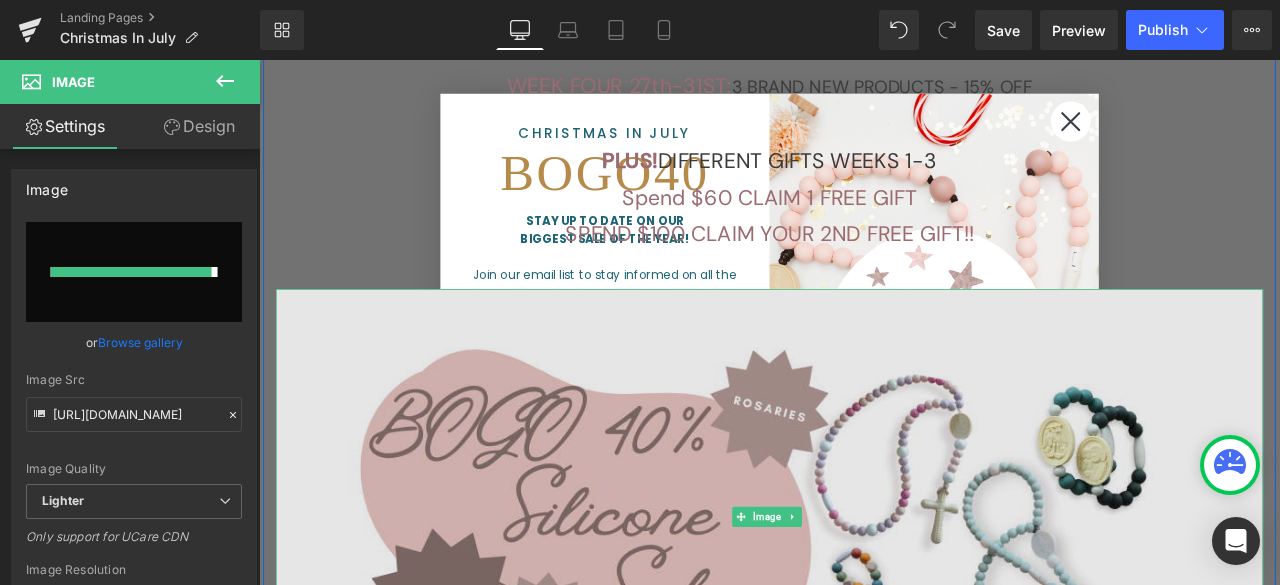 type on "[URL][DOMAIN_NAME]" 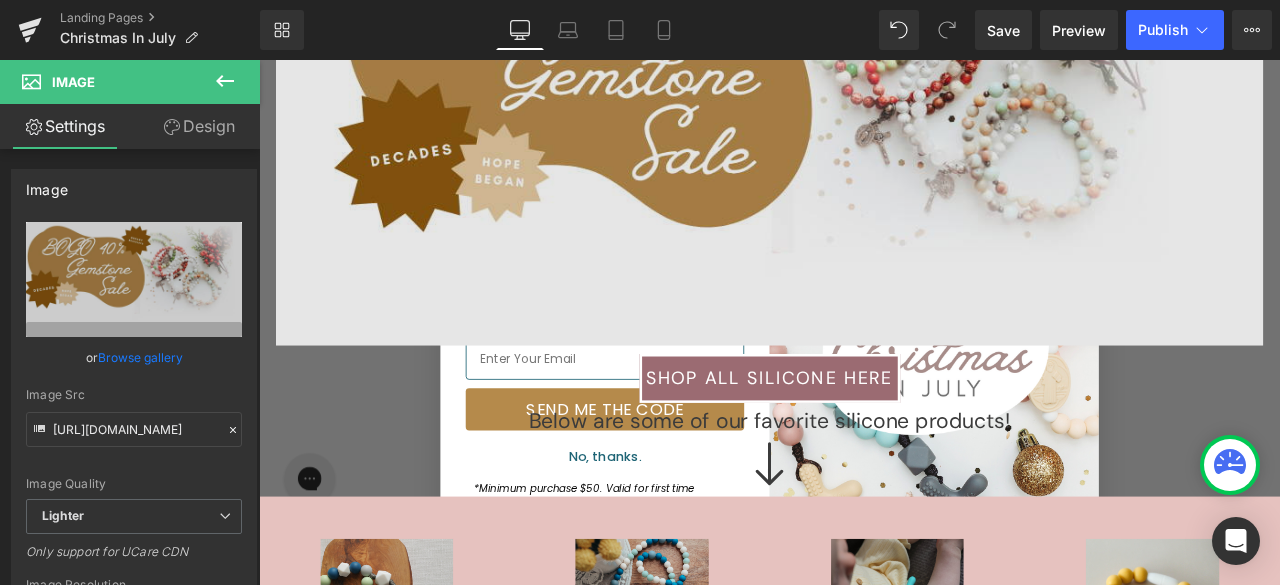 scroll, scrollTop: 1658, scrollLeft: 0, axis: vertical 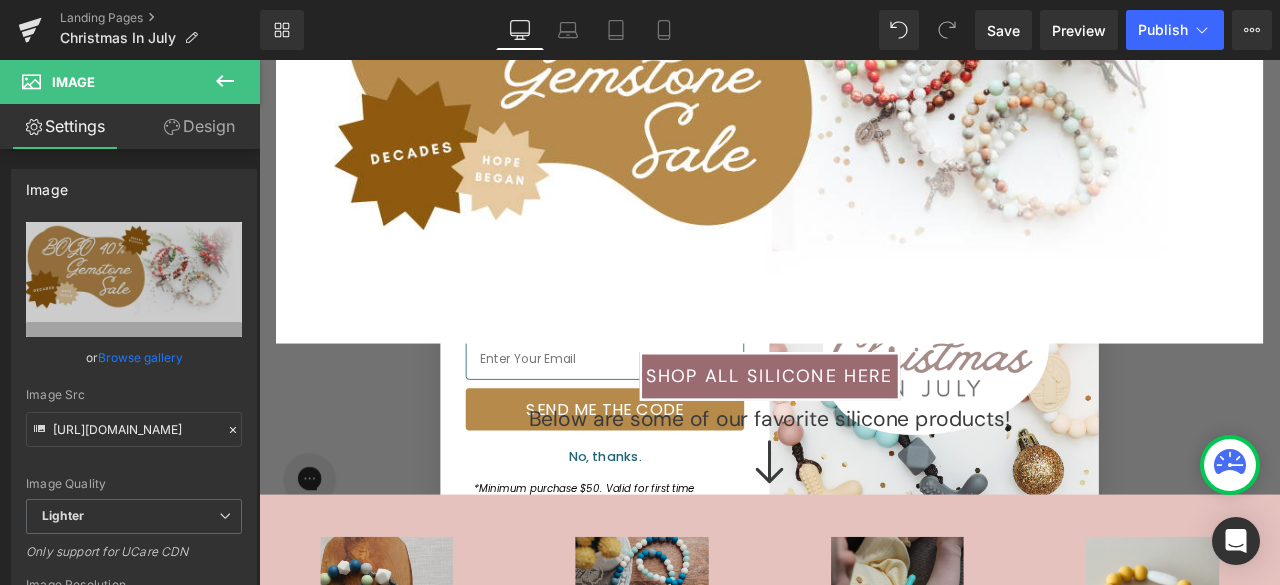 click on "SHOP ALL SILICONE HERE  Button" at bounding box center [864, 435] 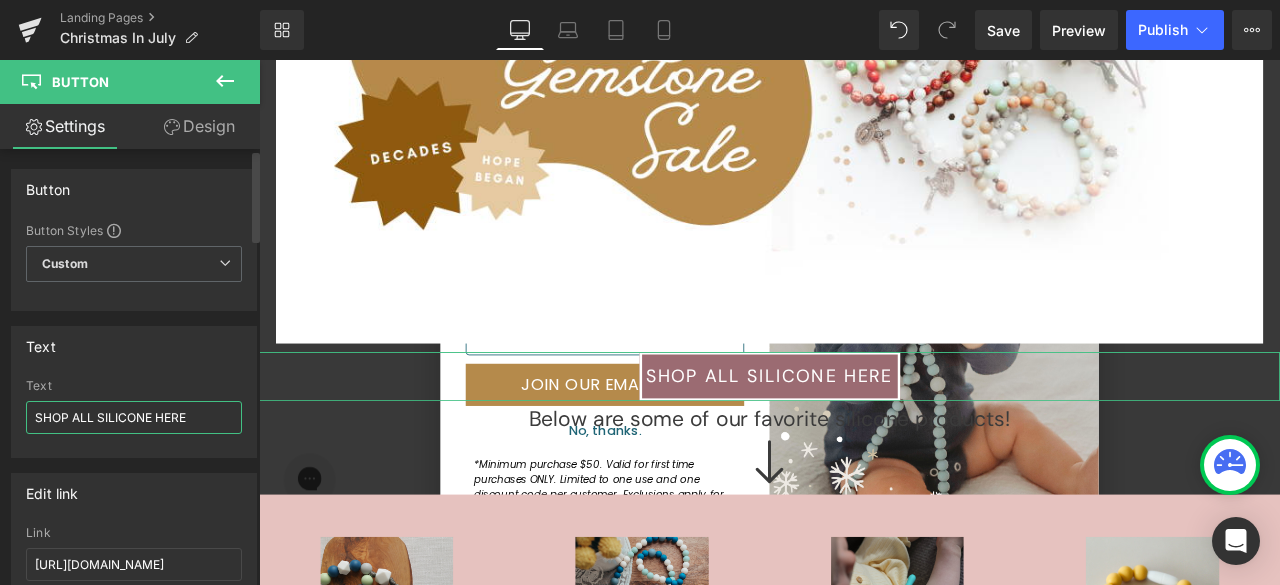 click on "SHOP ALL SILICONE HERE" at bounding box center (134, 417) 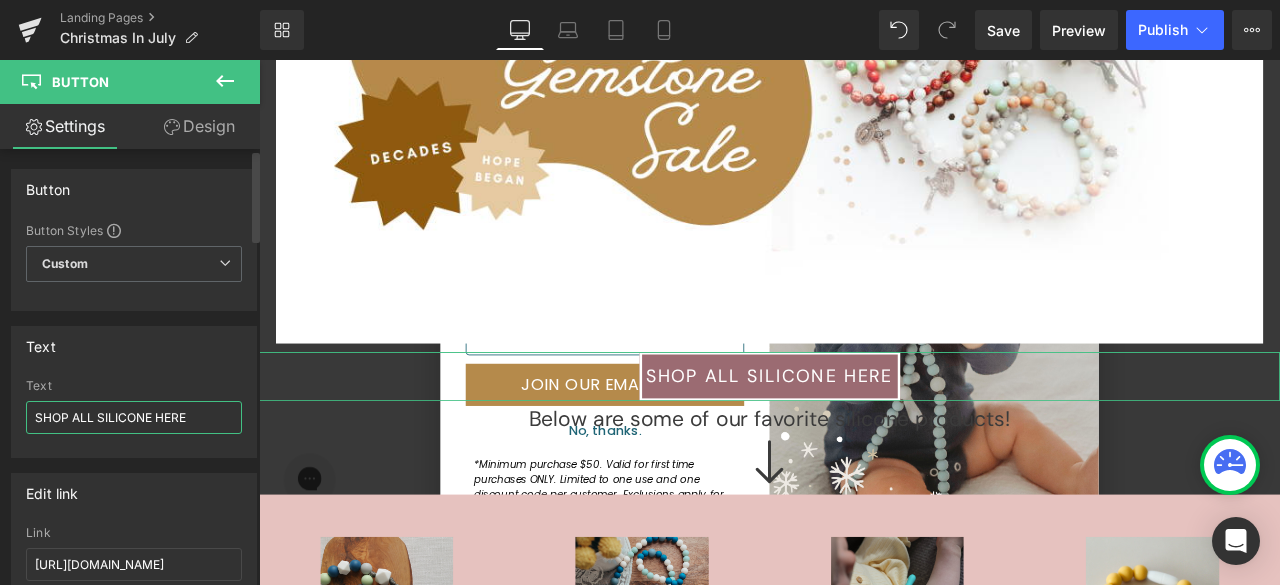 click on "SHOP ALL SILICONE HERE" at bounding box center (134, 417) 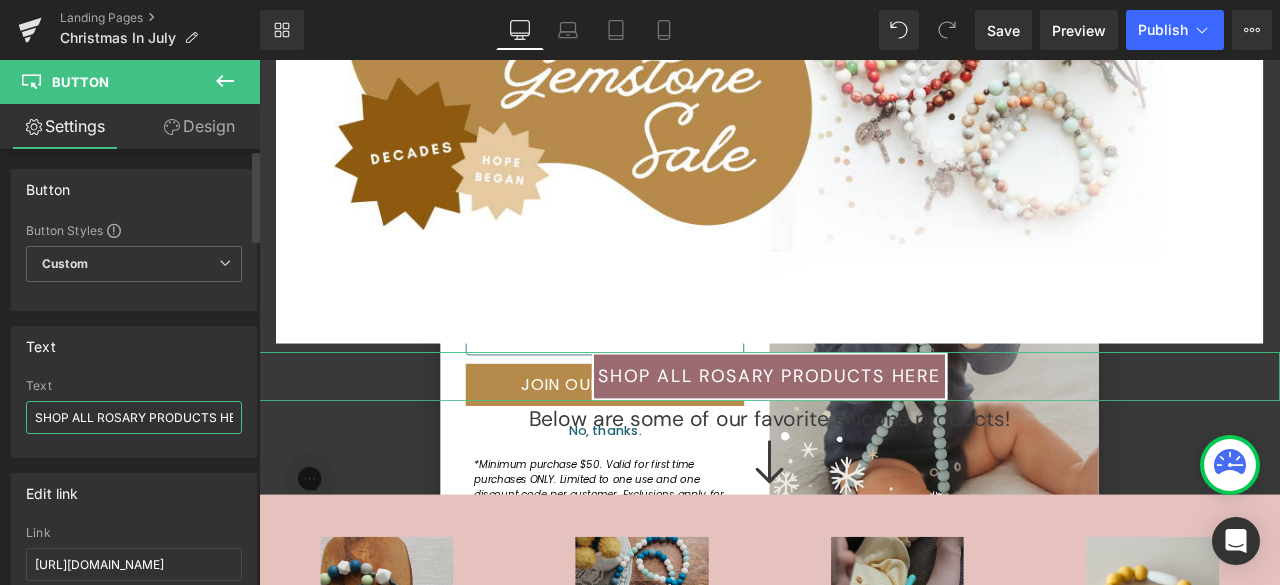 click on "SHOP ALL ROSARY PRODUCTS HERE" at bounding box center (134, 417) 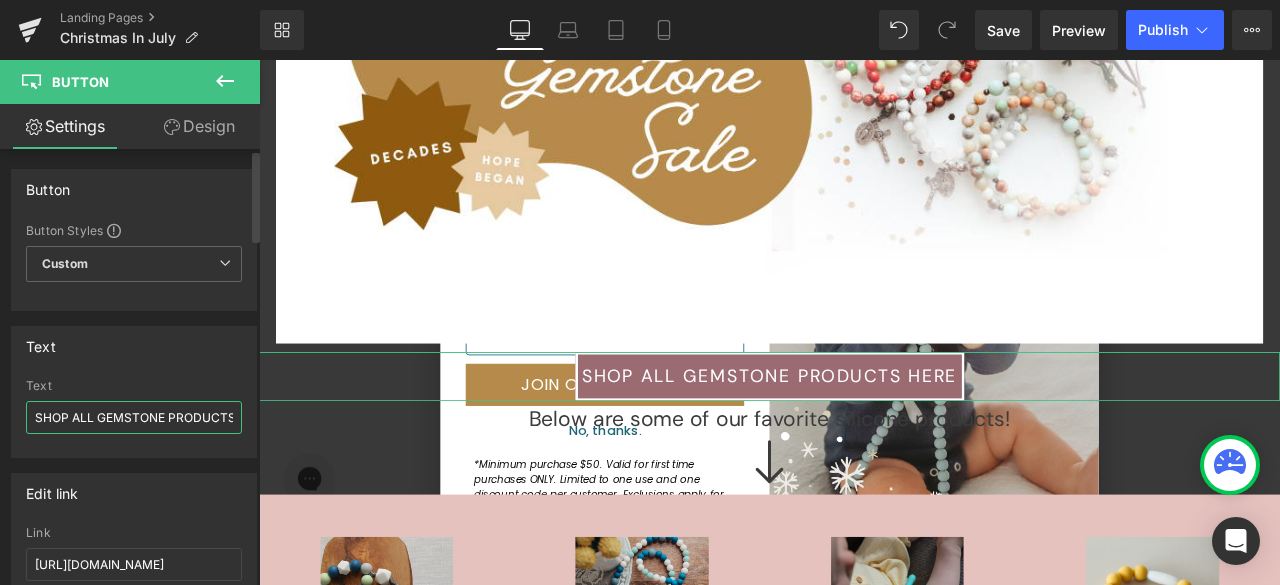 type on "SHOP ALL GEMSTONE PRODUCTS HERE" 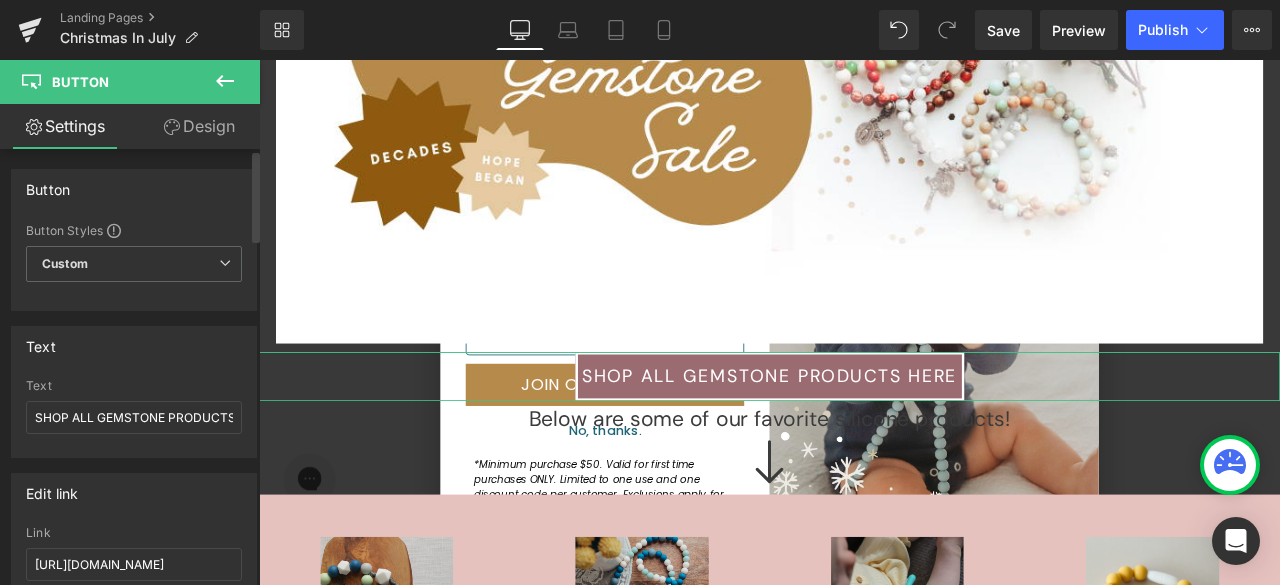 click on "Text" at bounding box center [134, 346] 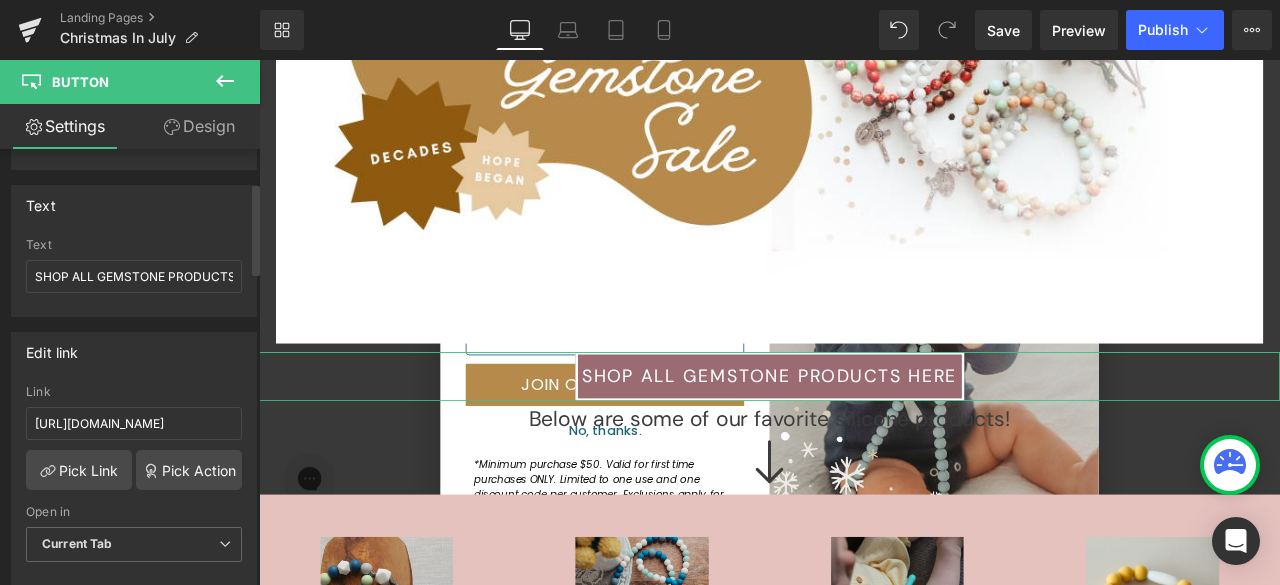 scroll, scrollTop: 157, scrollLeft: 0, axis: vertical 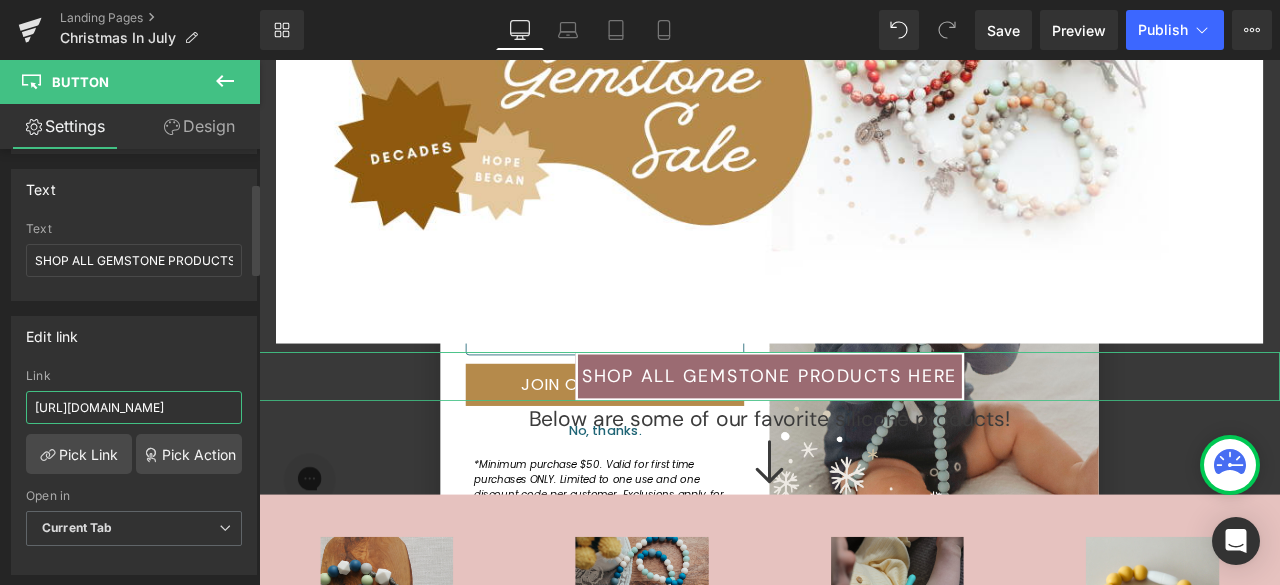 click on "[URL][DOMAIN_NAME]" at bounding box center [134, 407] 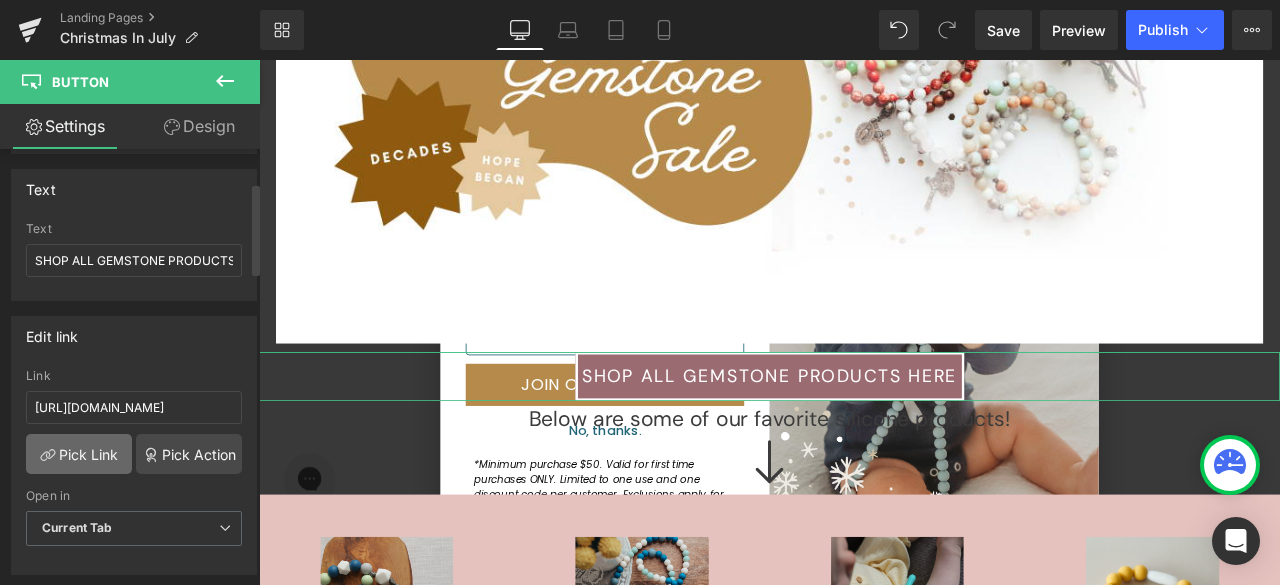 click on "Pick Link" at bounding box center [79, 454] 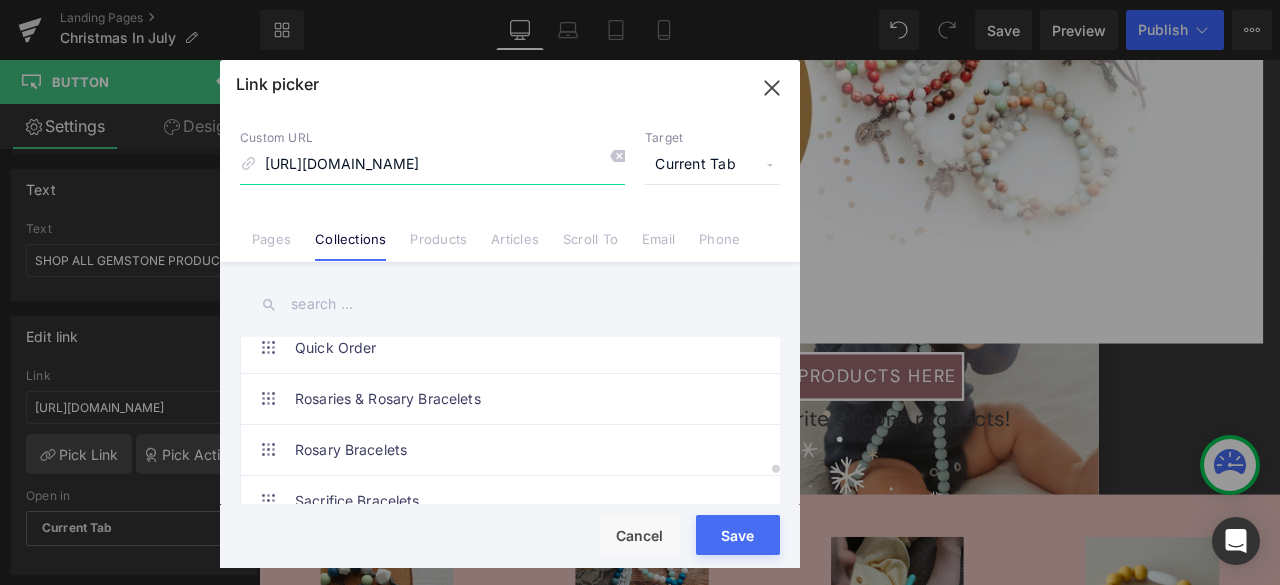 scroll, scrollTop: 4606, scrollLeft: 0, axis: vertical 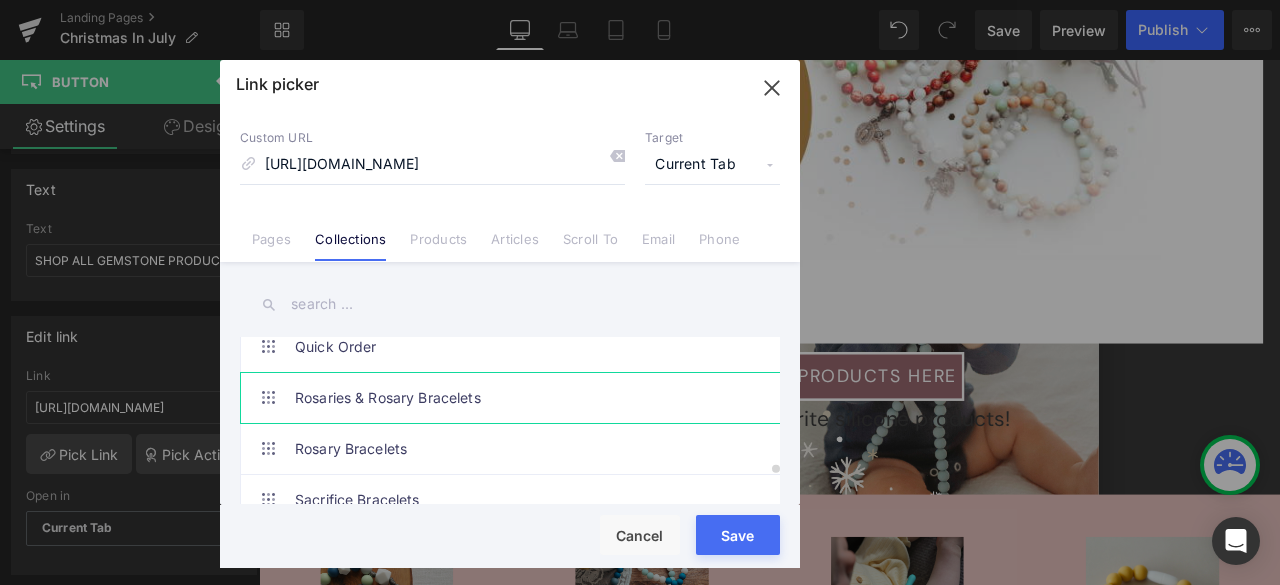 click on "Rosaries & Rosary Bracelets" at bounding box center (515, 398) 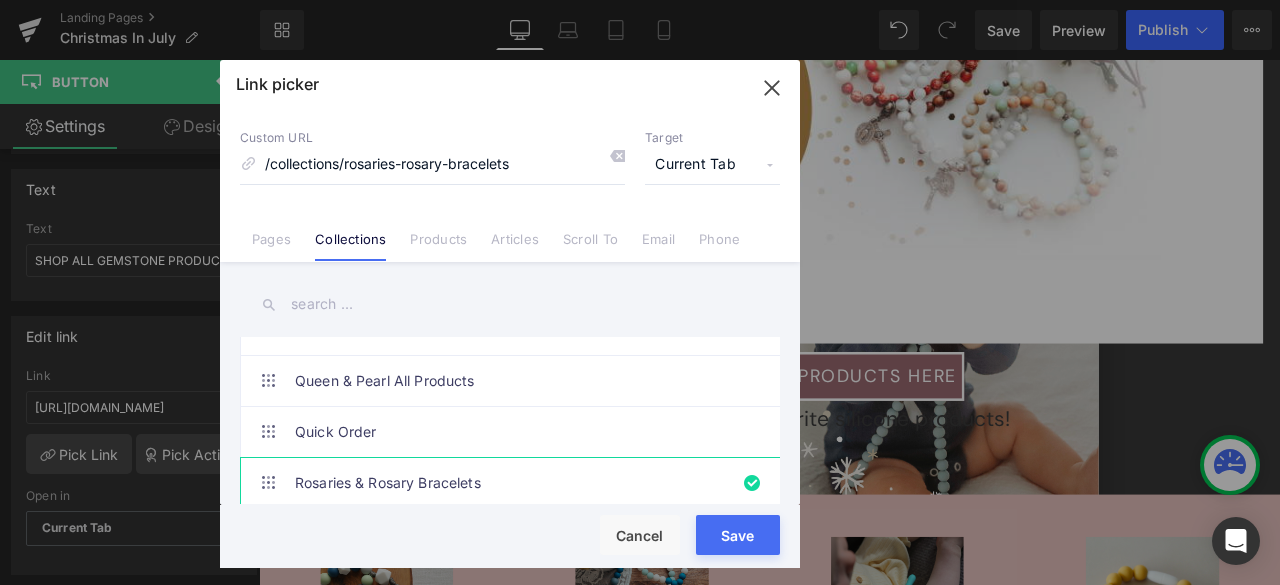 scroll, scrollTop: 4519, scrollLeft: 0, axis: vertical 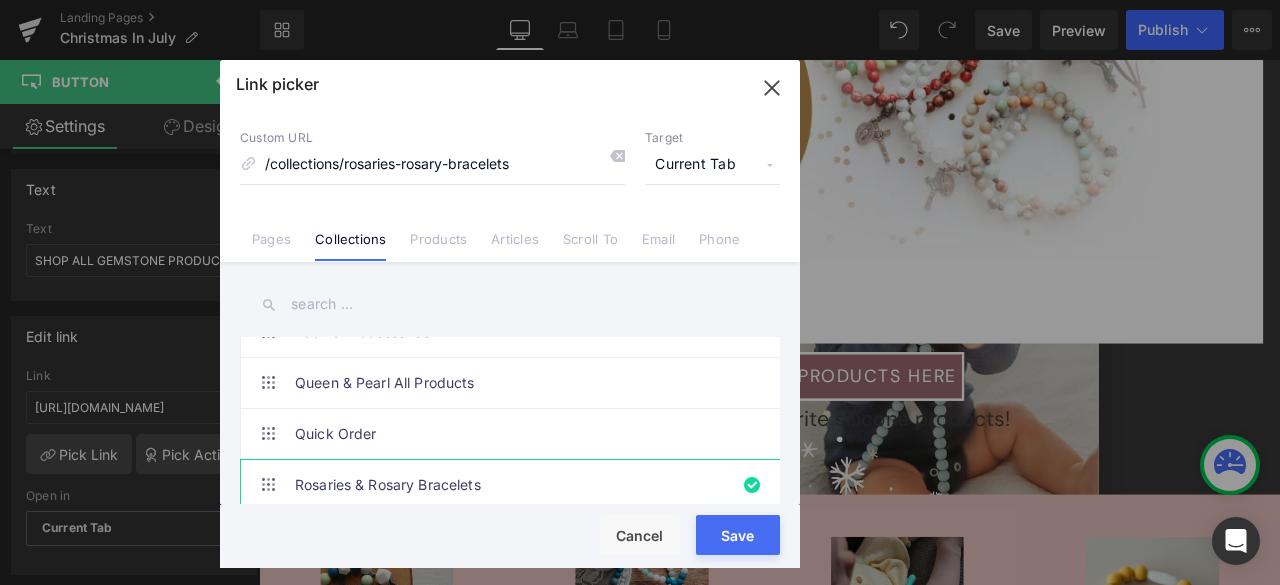 click on "Save" at bounding box center (738, 535) 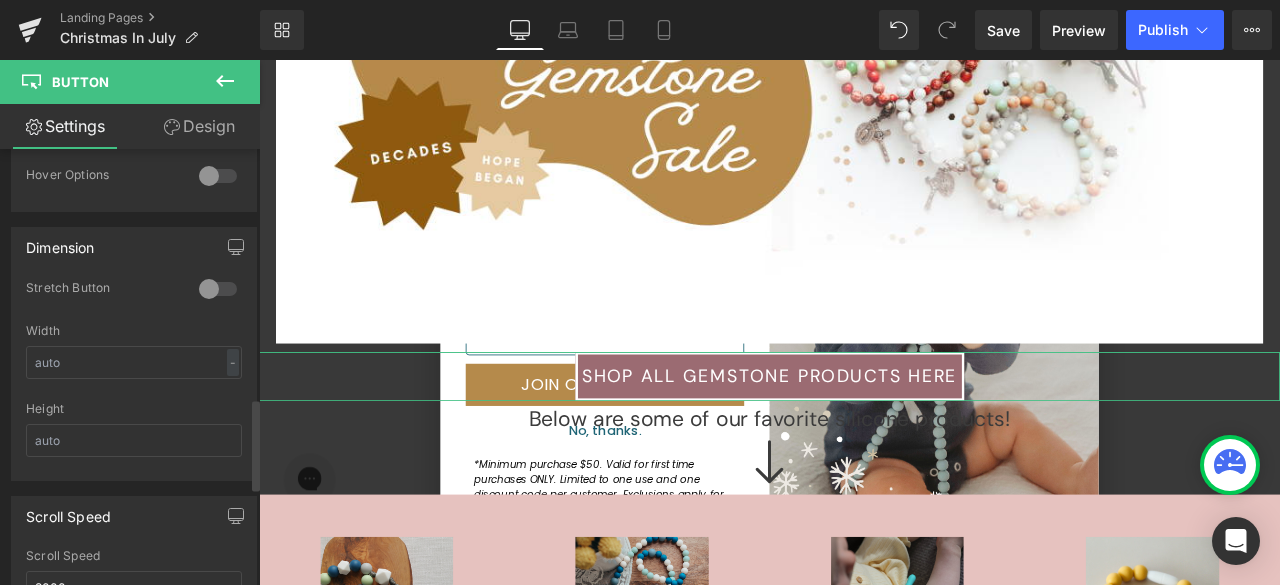 scroll, scrollTop: 1184, scrollLeft: 0, axis: vertical 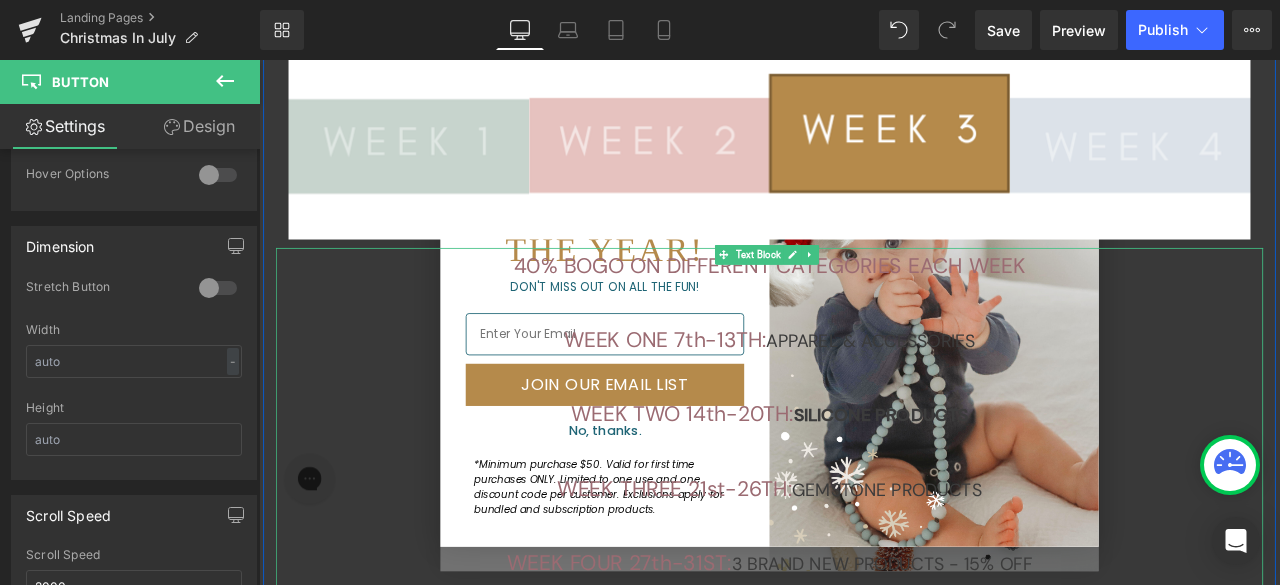click at bounding box center [864, 347] 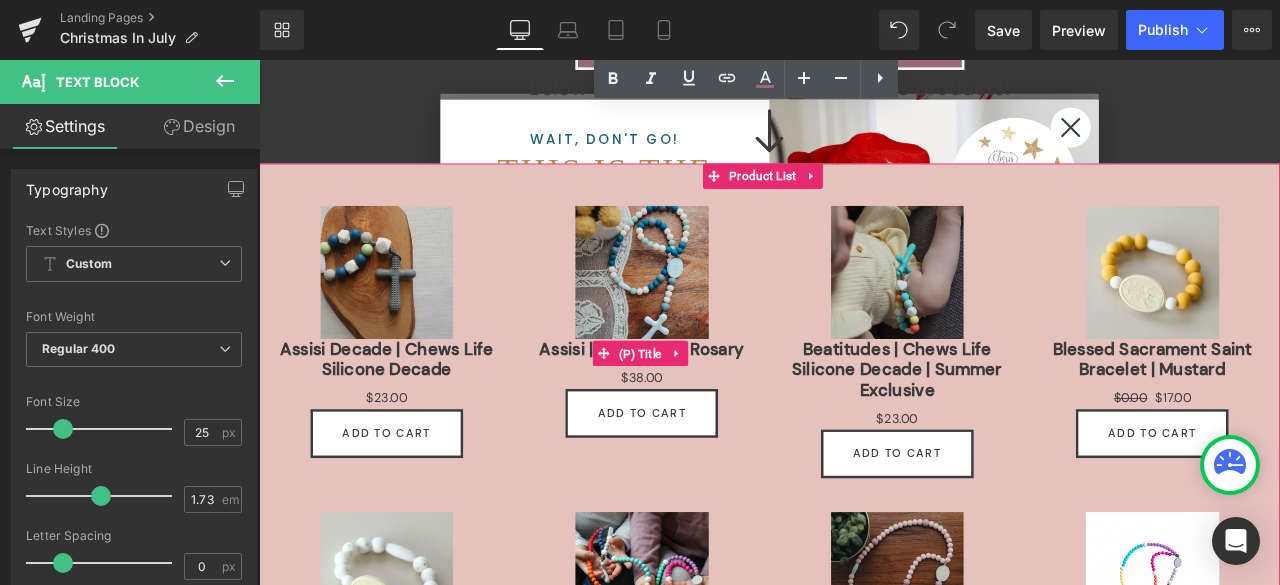 scroll, scrollTop: 2111, scrollLeft: 0, axis: vertical 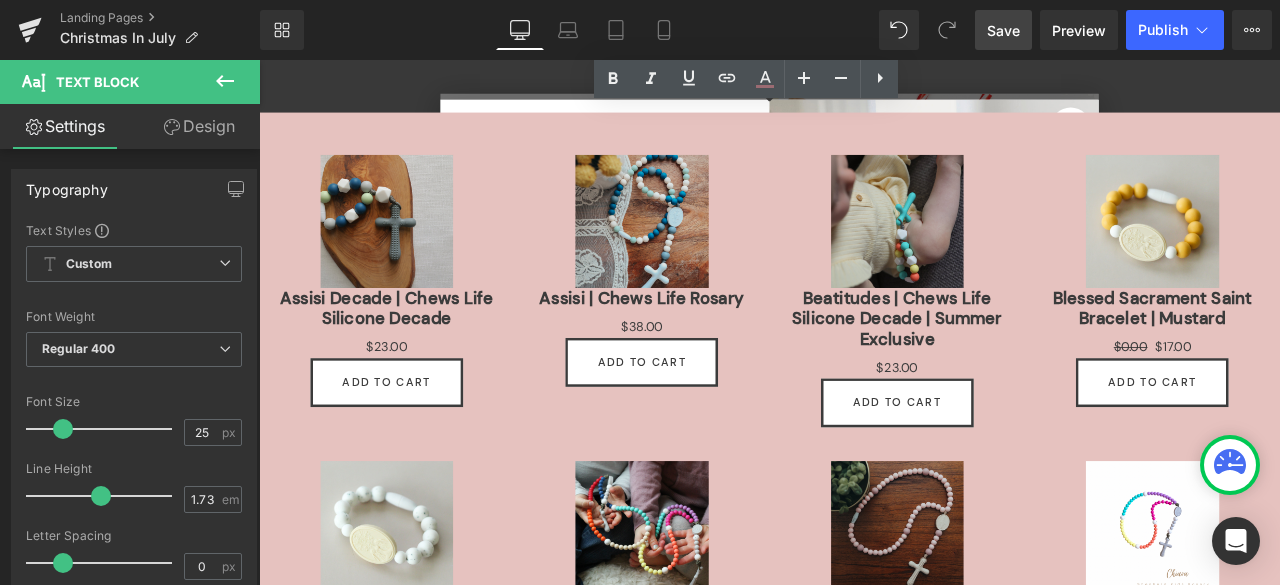 click on "Save" at bounding box center (1003, 30) 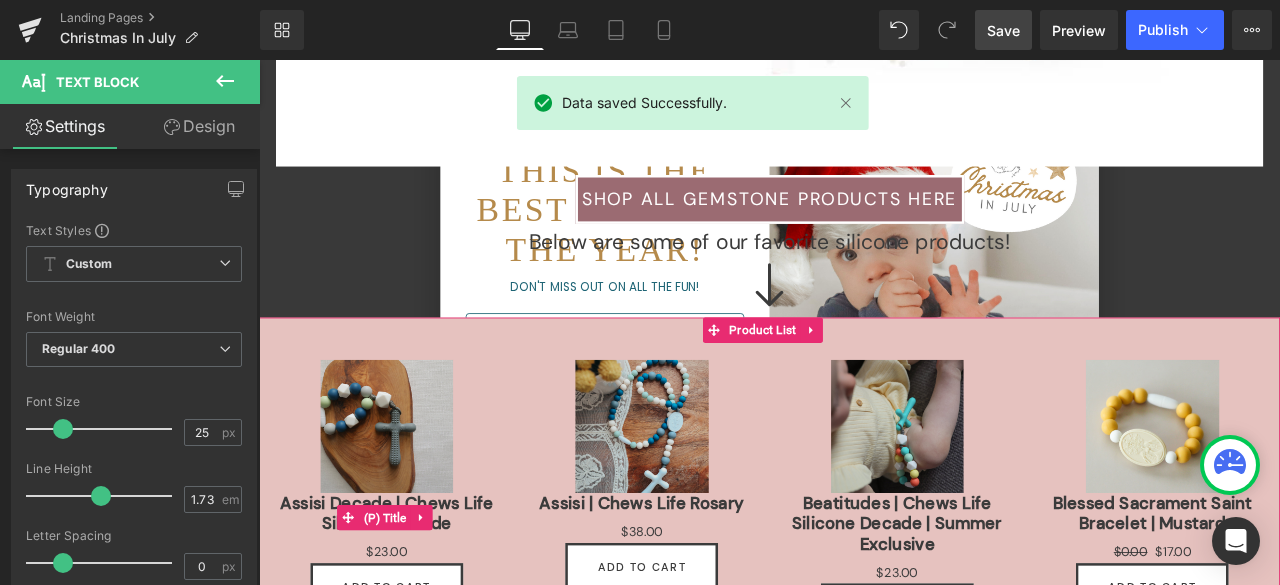 scroll, scrollTop: 1861, scrollLeft: 0, axis: vertical 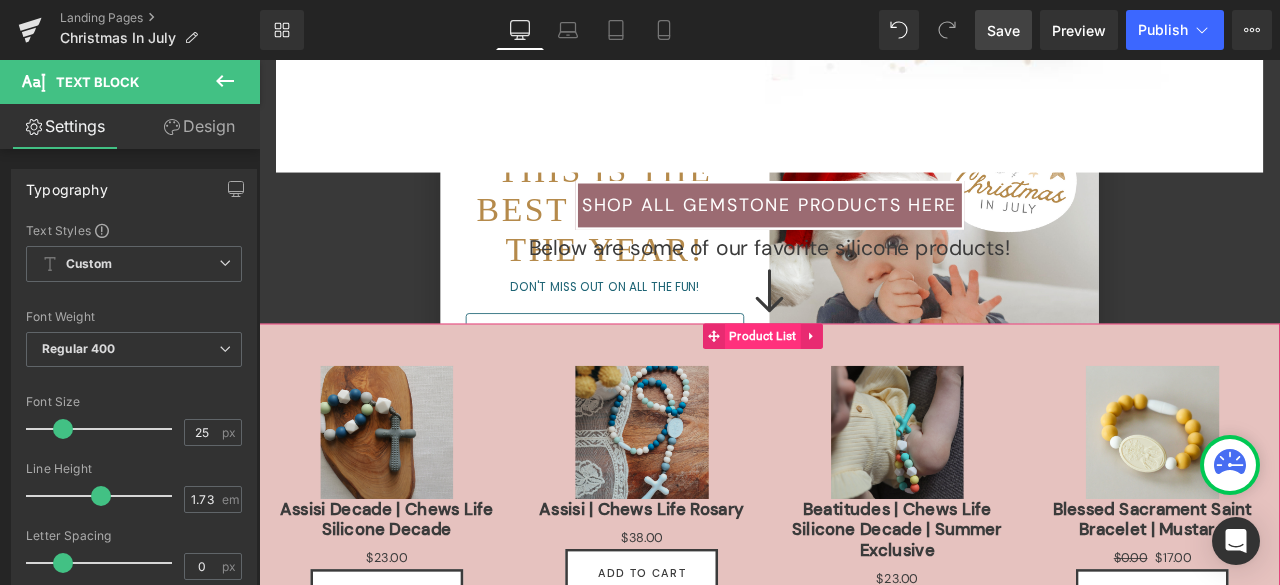 click on "Product List" at bounding box center (857, 387) 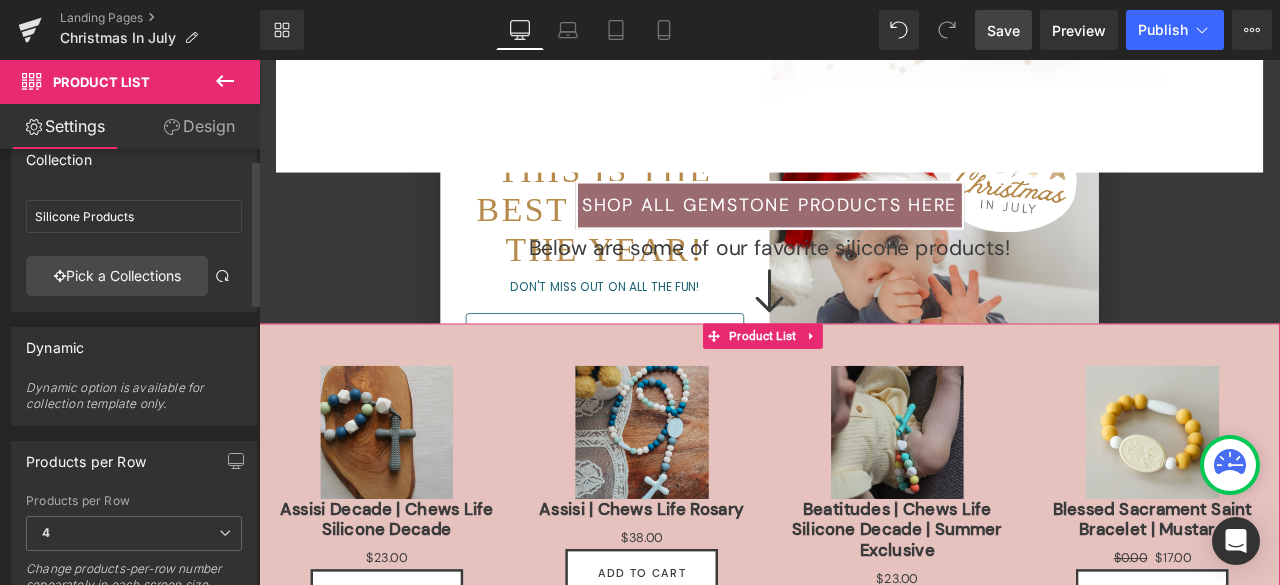 scroll, scrollTop: 31, scrollLeft: 0, axis: vertical 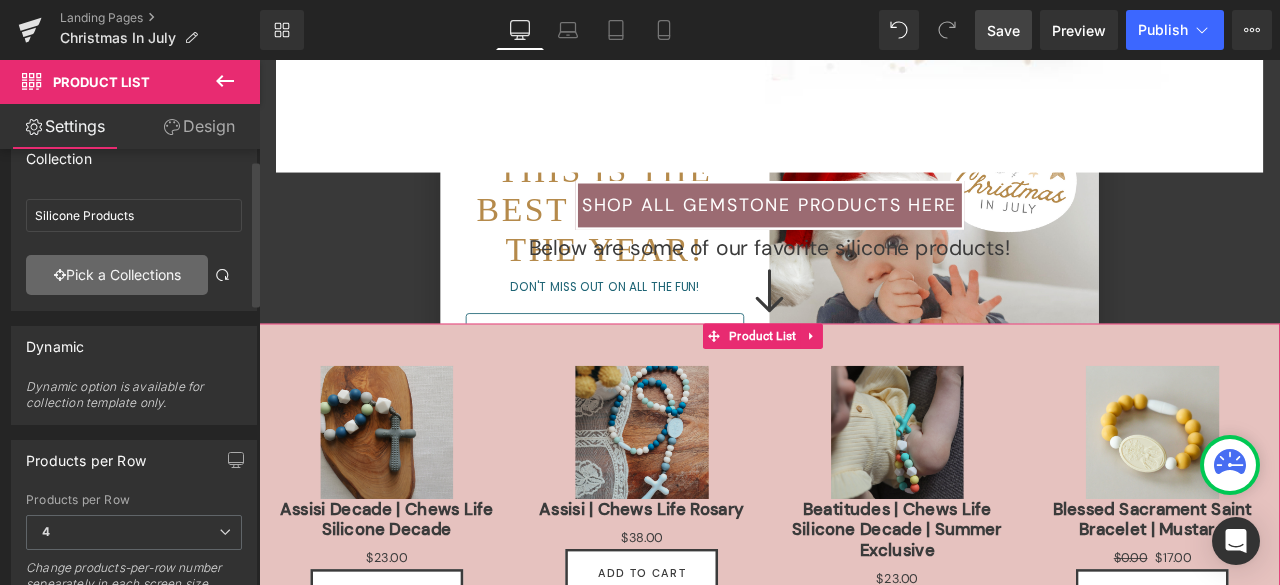 click on "Pick a Collections" at bounding box center (117, 275) 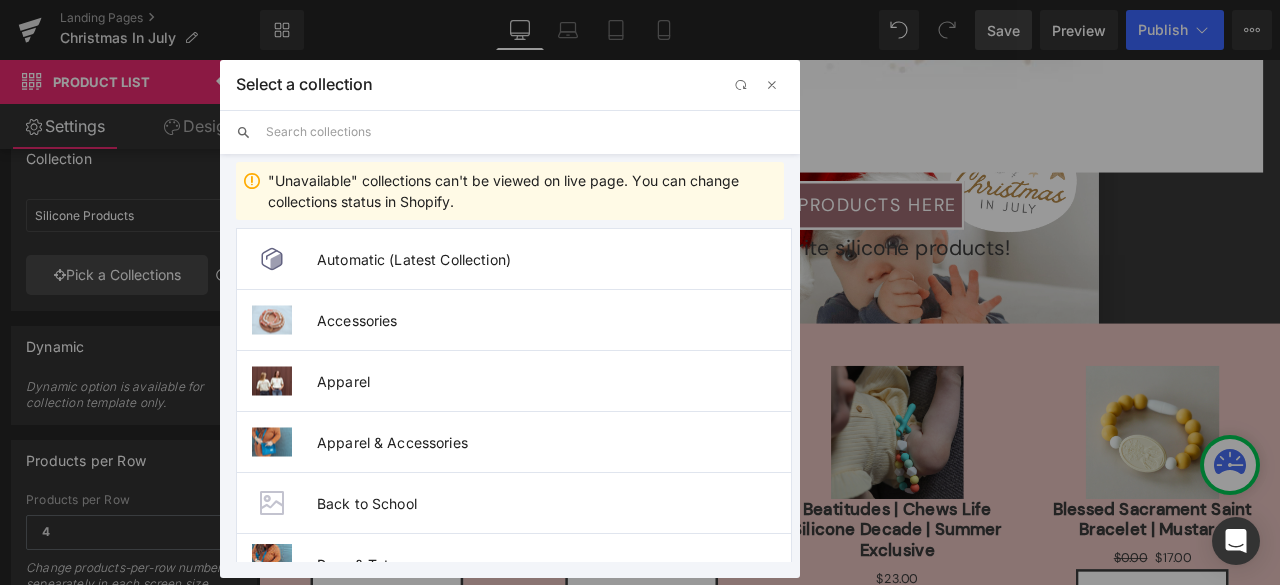 click at bounding box center (525, 132) 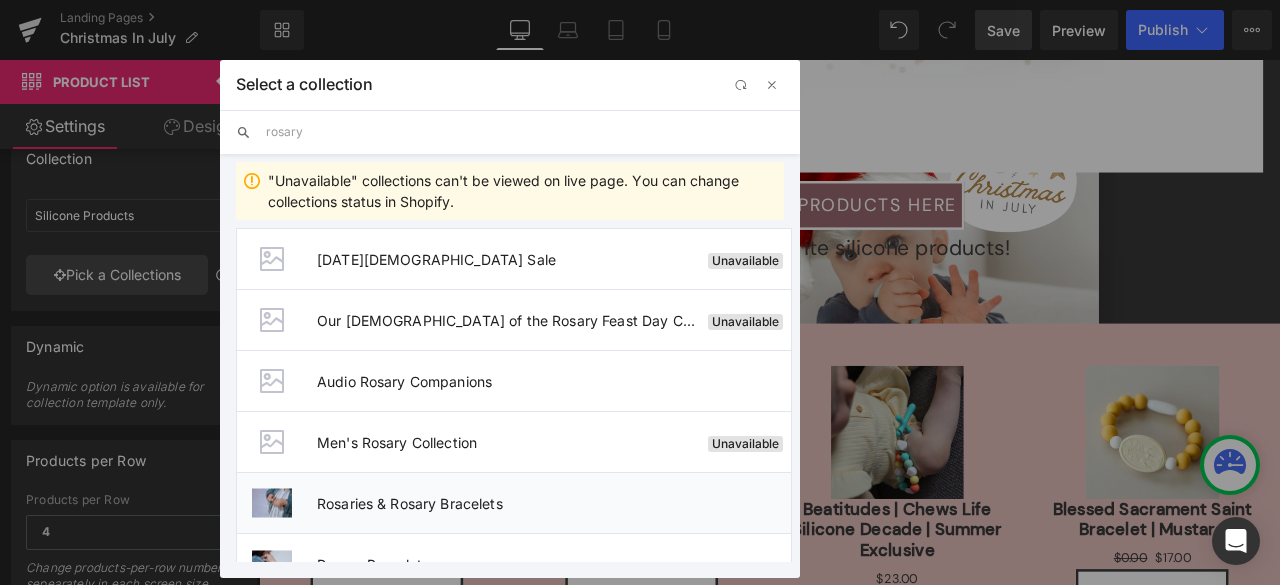 type on "rosary" 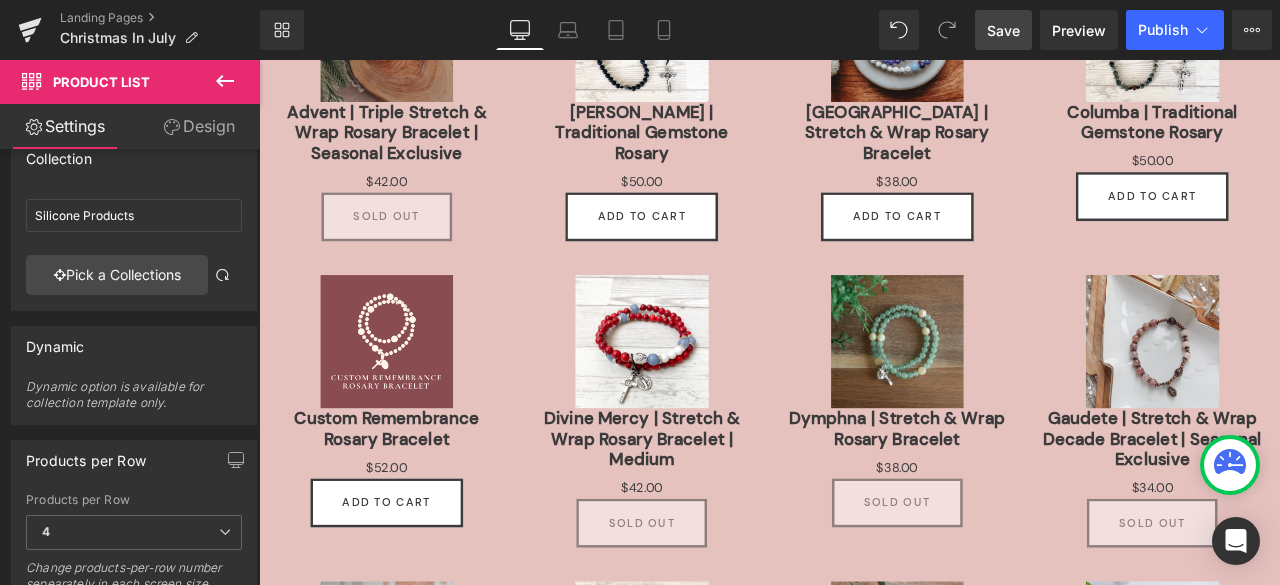 scroll, scrollTop: 2284, scrollLeft: 0, axis: vertical 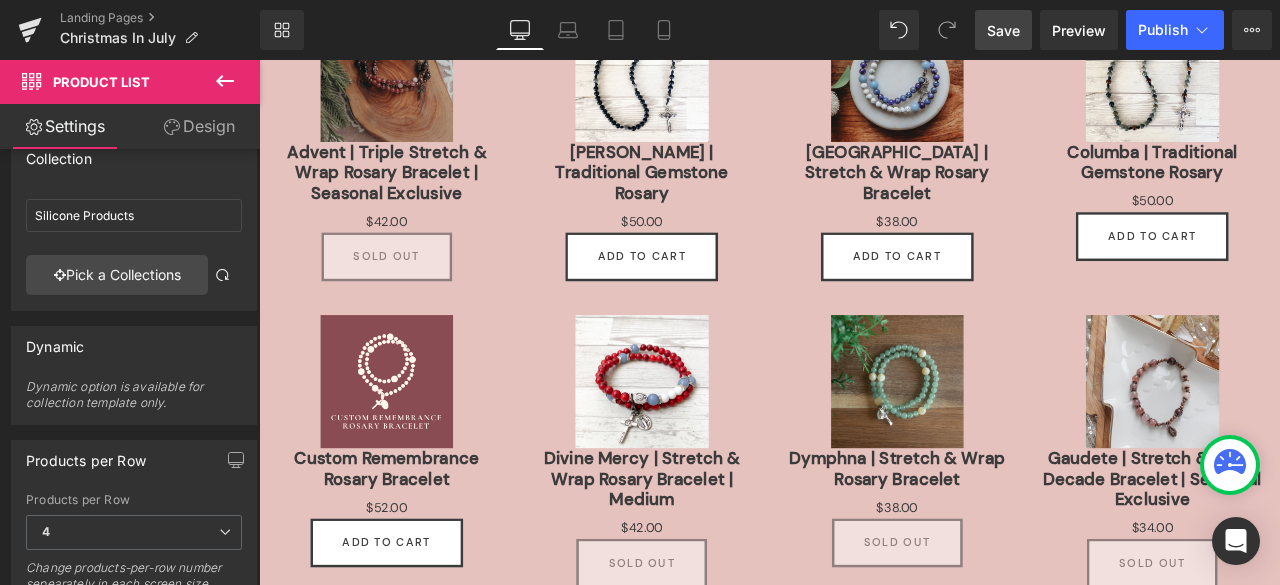 click on "Save" at bounding box center [1003, 30] 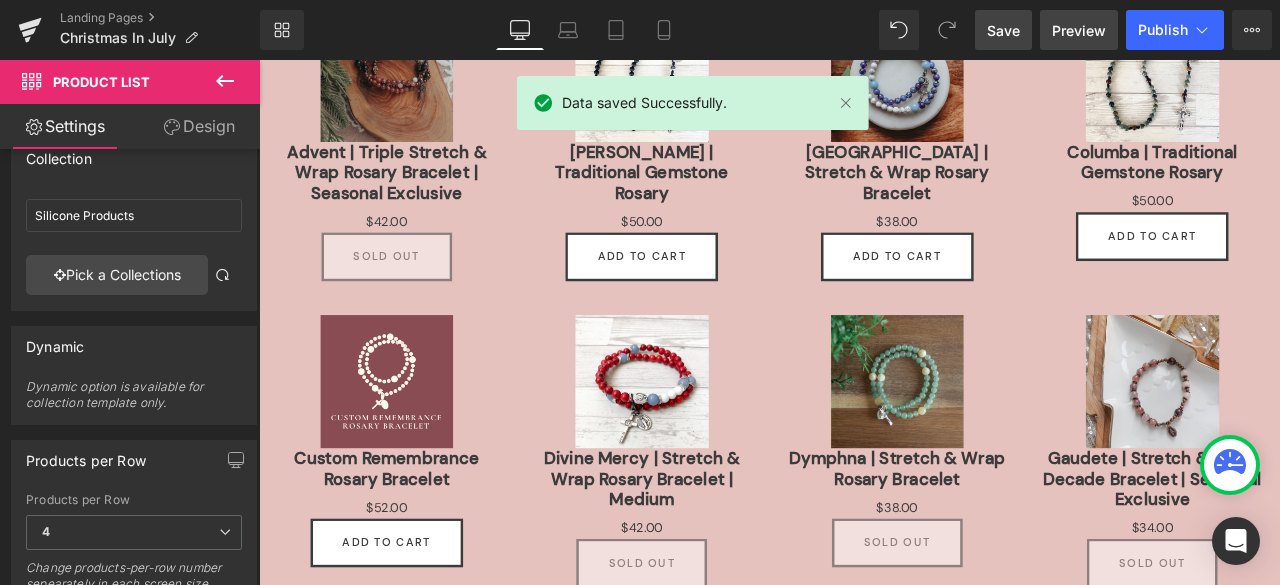 click on "Preview" at bounding box center [1079, 30] 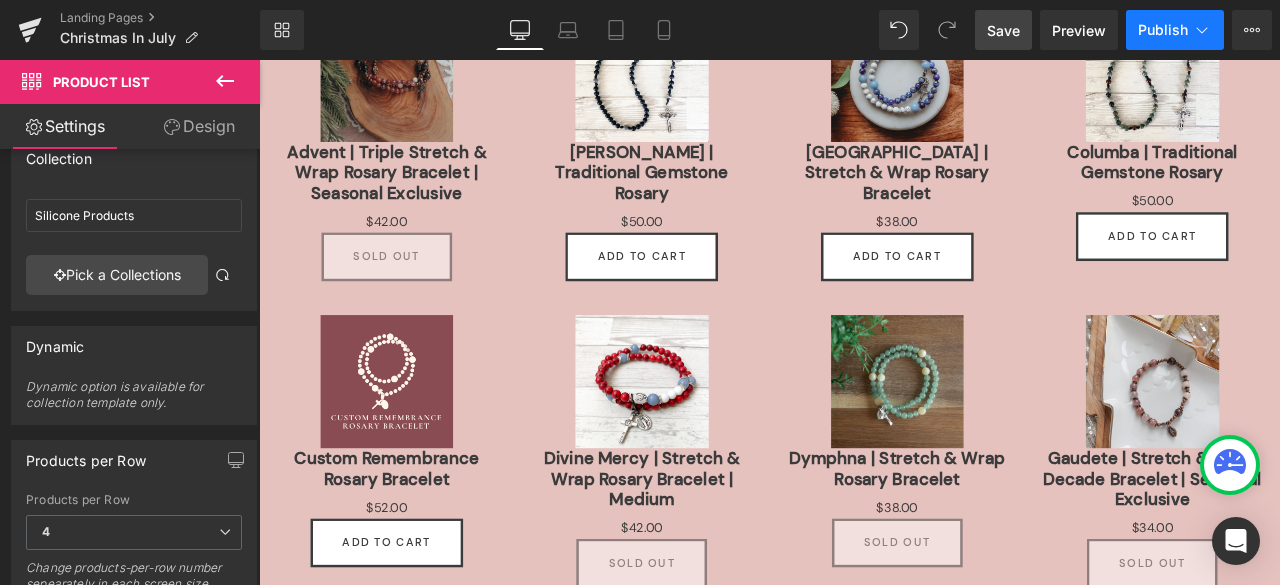 click on "Publish" at bounding box center (1163, 30) 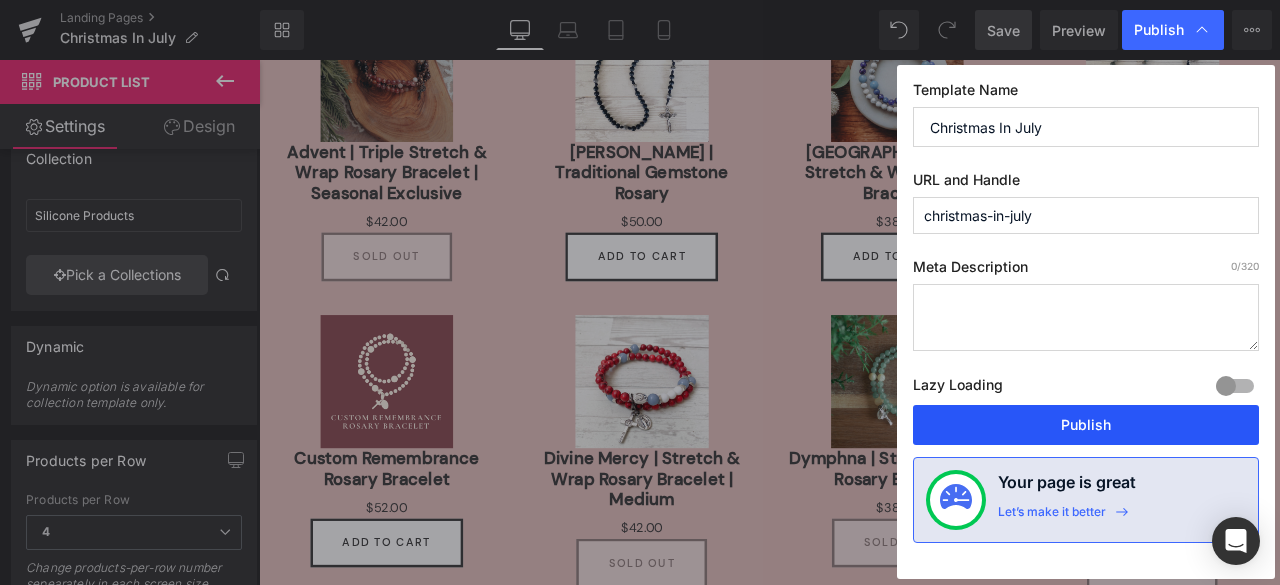 click on "Publish" at bounding box center [1086, 425] 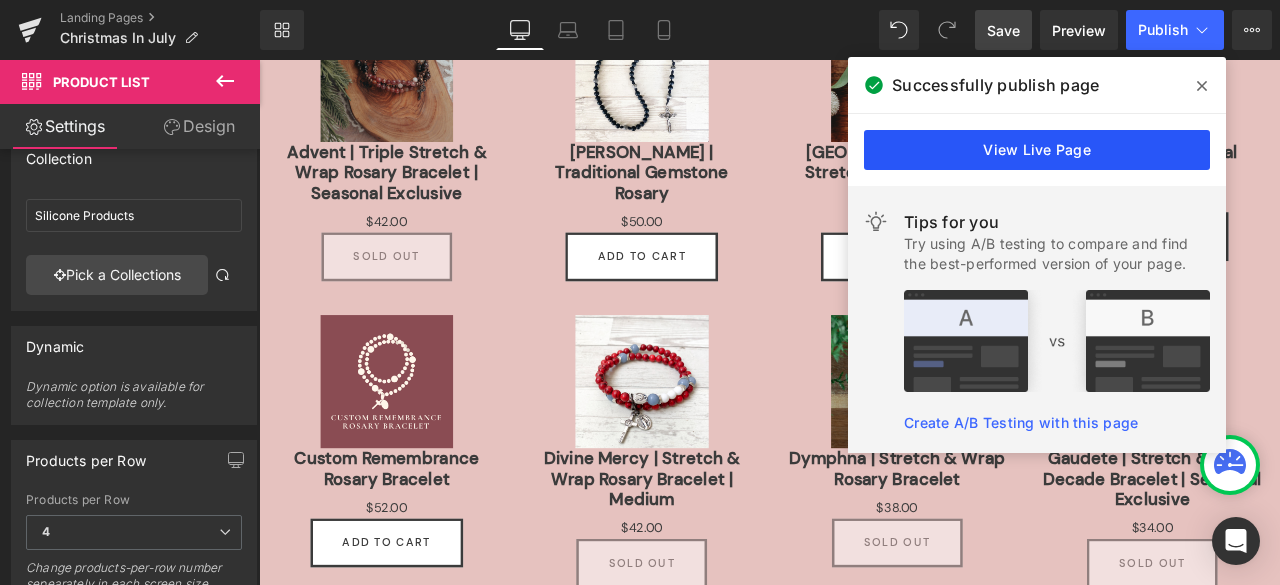 click on "View Live Page" at bounding box center [1037, 150] 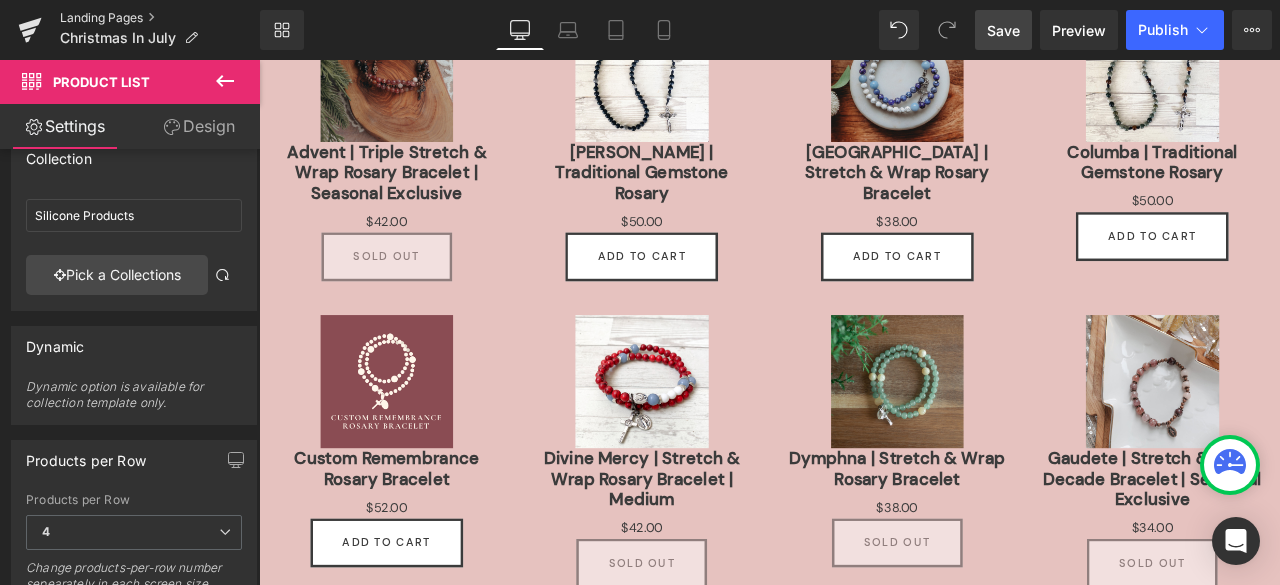 click on "Landing Pages" at bounding box center [160, 18] 